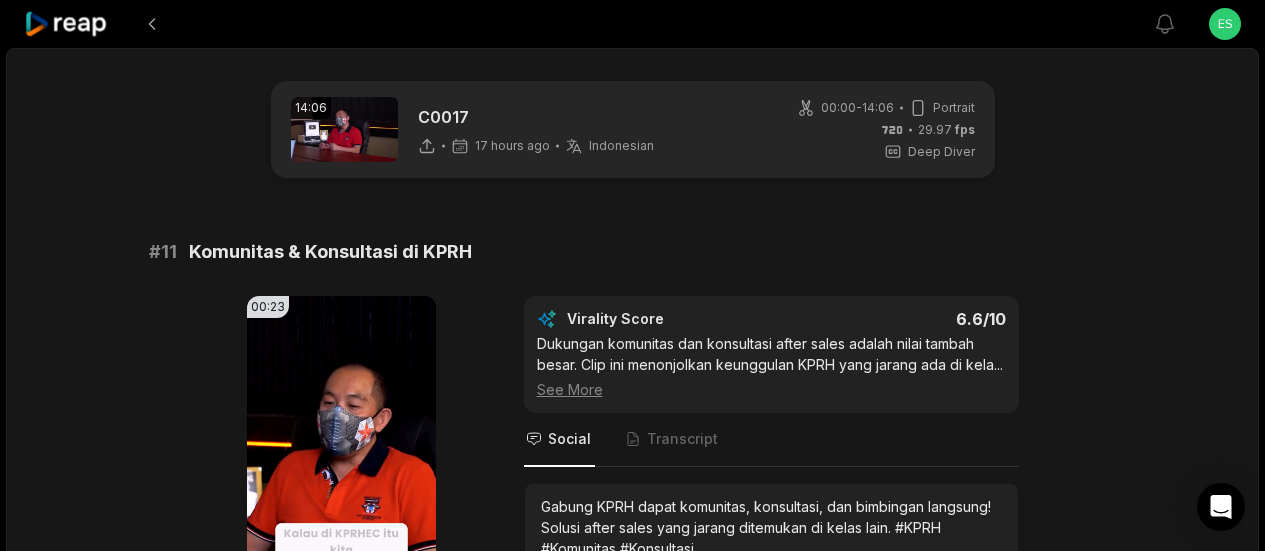 scroll, scrollTop: 1400, scrollLeft: 0, axis: vertical 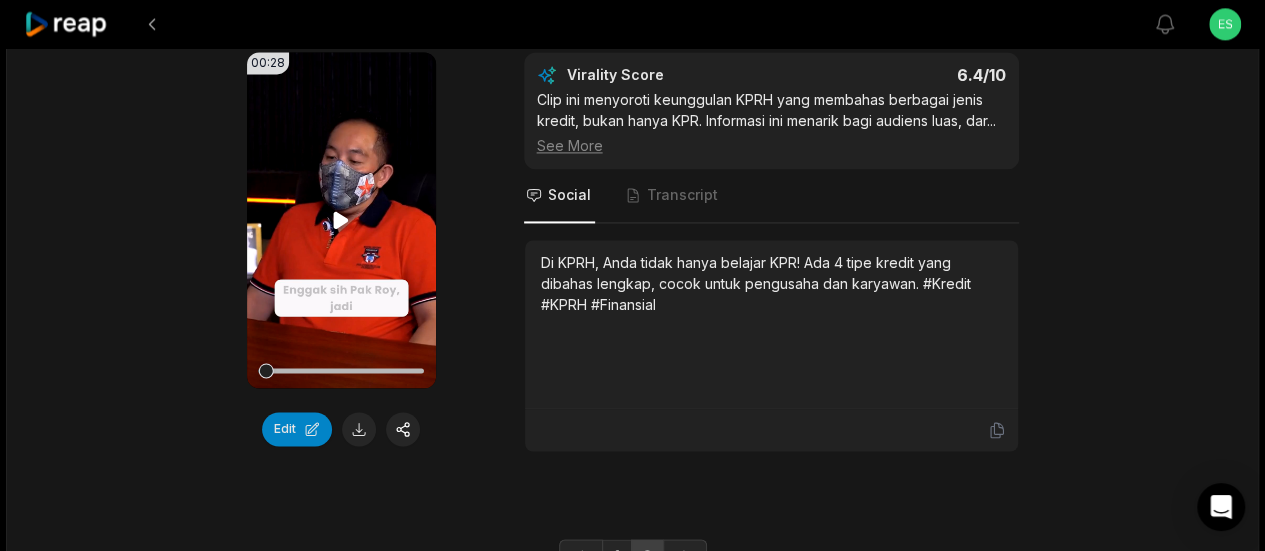 click 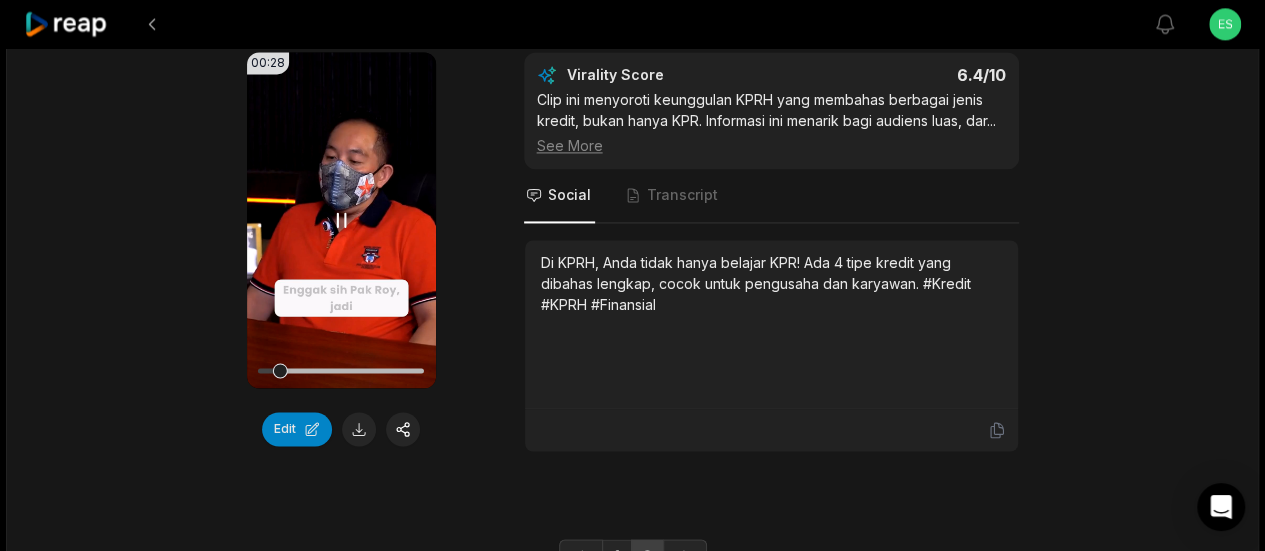click 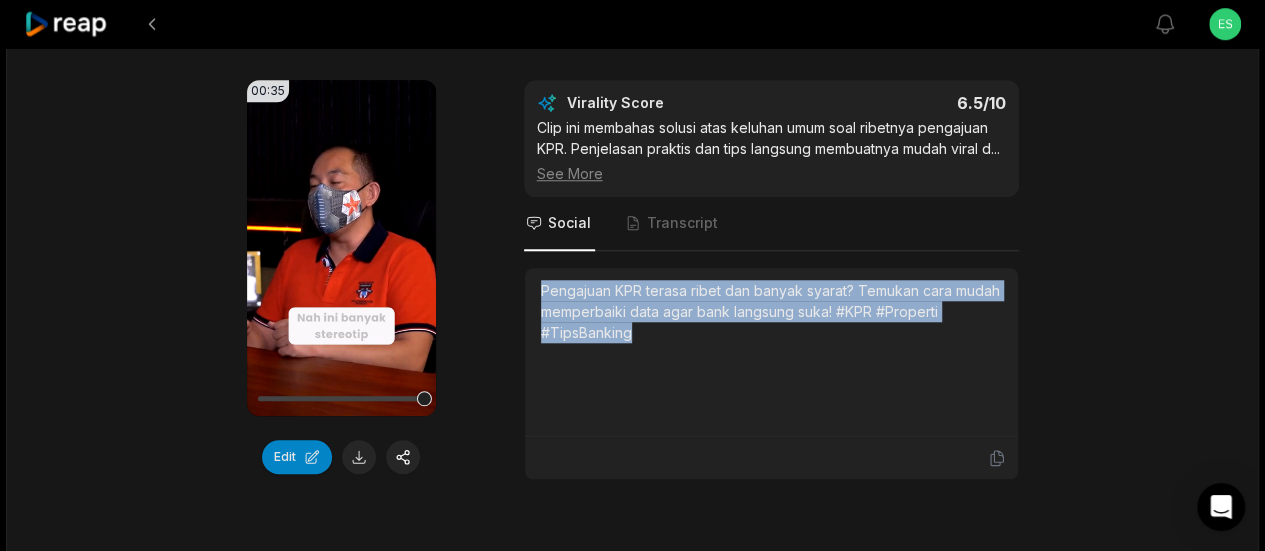 scroll, scrollTop: 800, scrollLeft: 0, axis: vertical 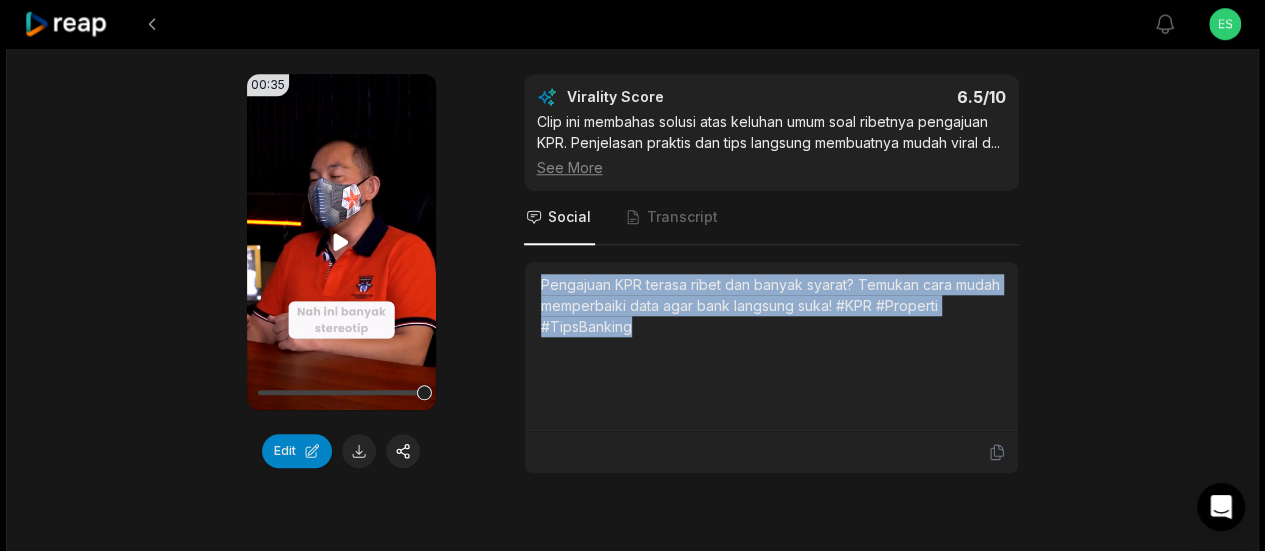 click on "Your browser does not support mp4 format." at bounding box center (341, 242) 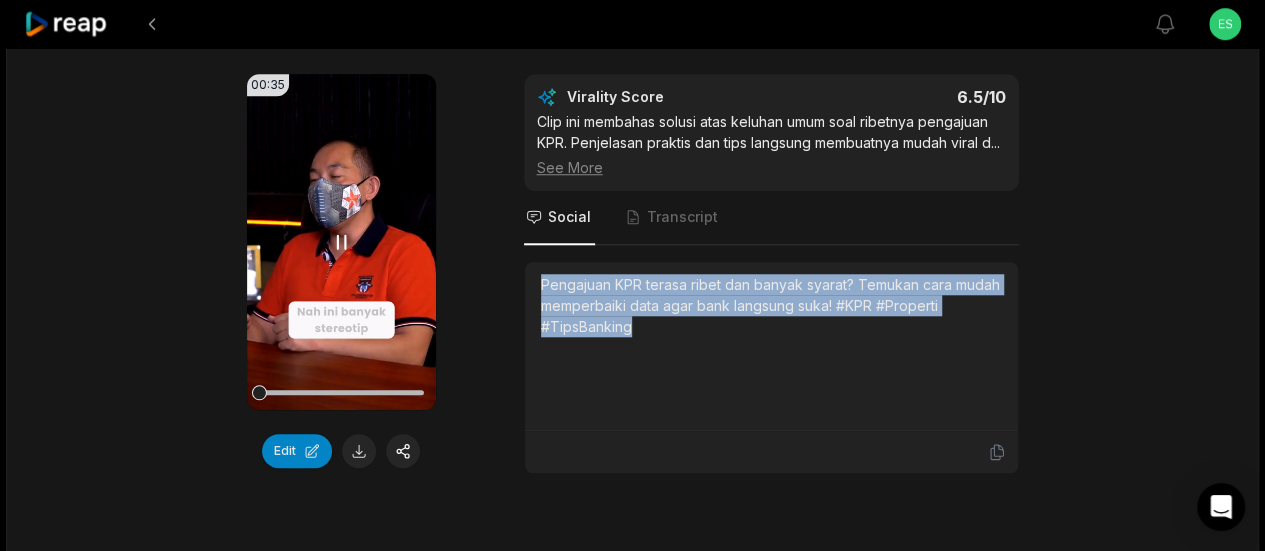 click on "Your browser does not support mp4 format." at bounding box center [341, 242] 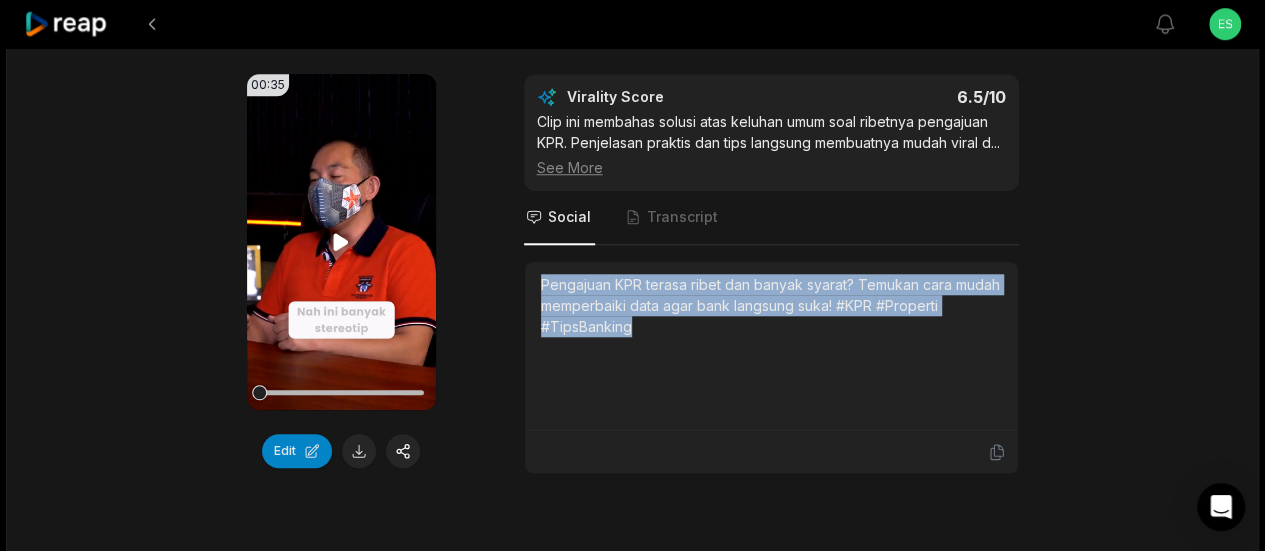 click 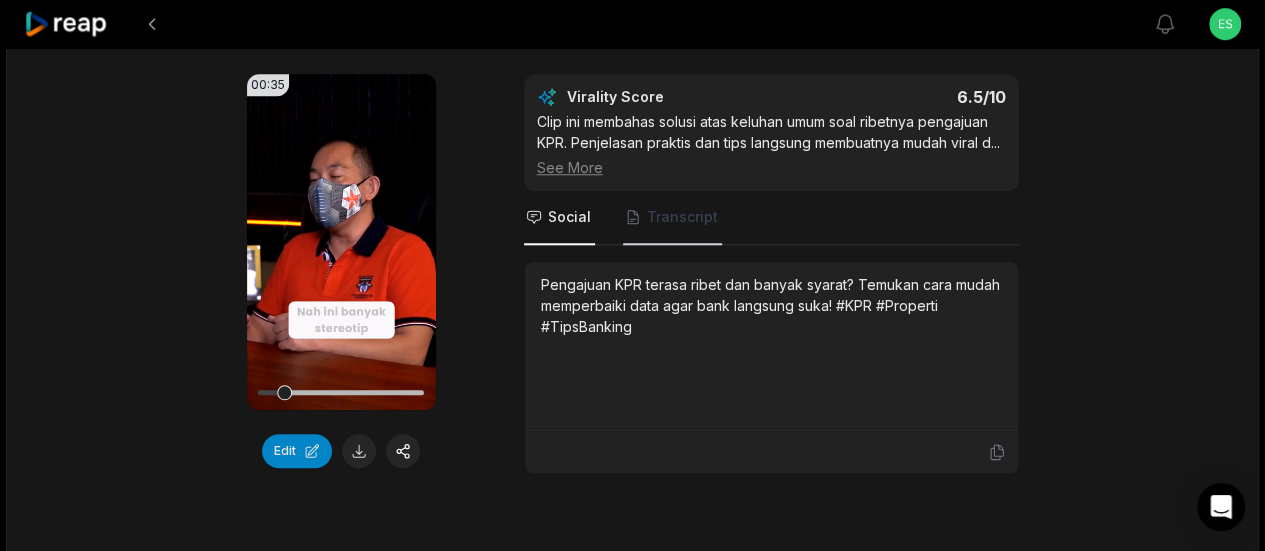 click on "Transcript" at bounding box center [672, 218] 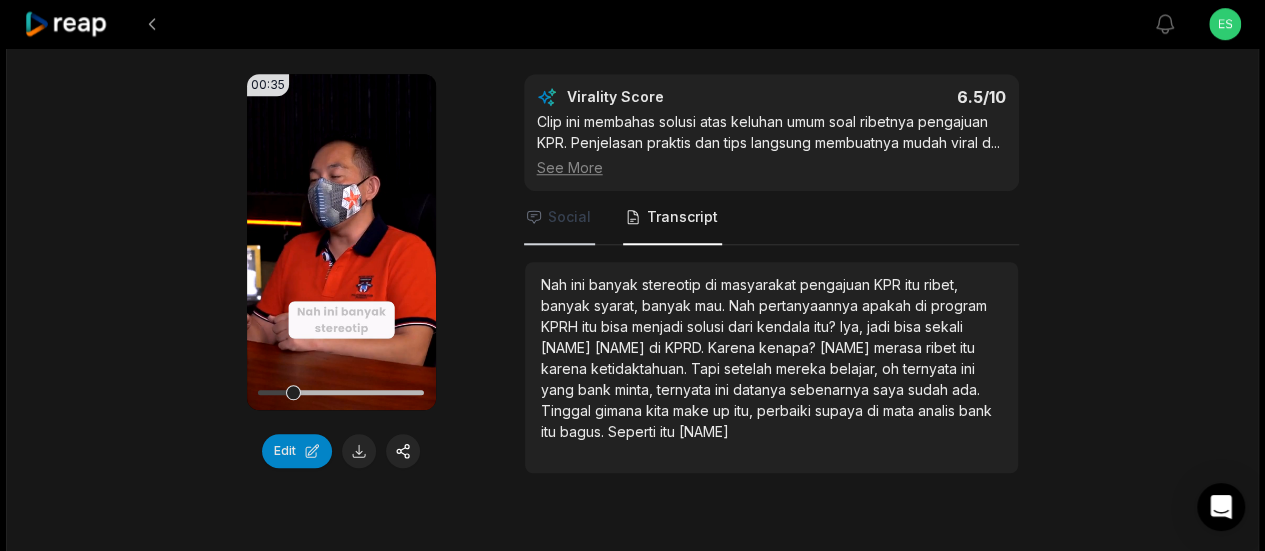 click on "Social" at bounding box center (569, 217) 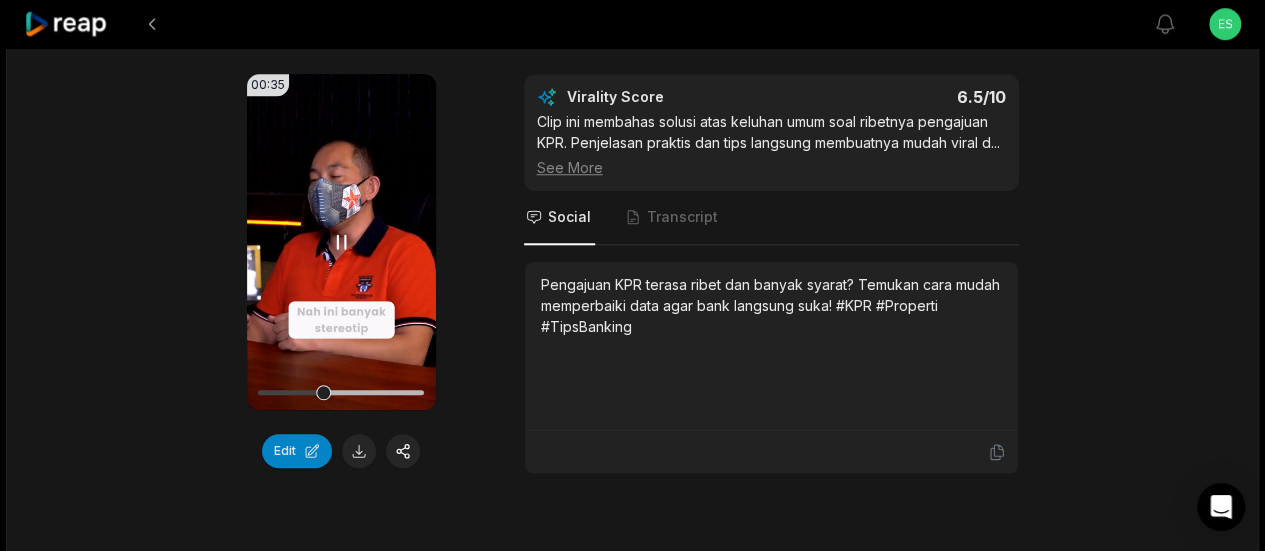 click on "Your browser does not support mp4 format." at bounding box center (341, 242) 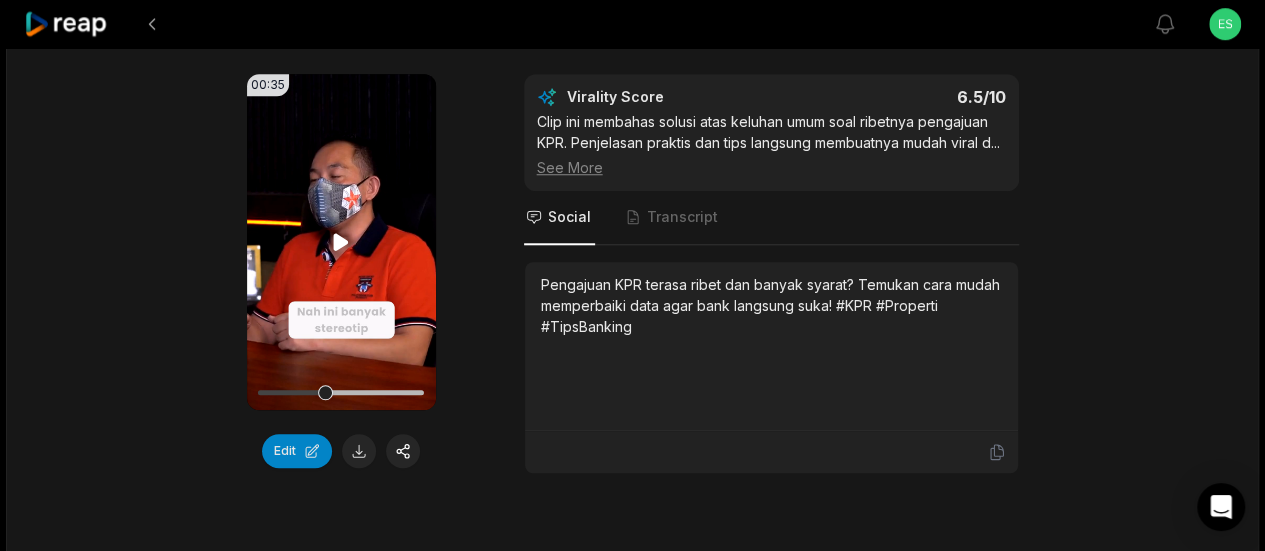 click 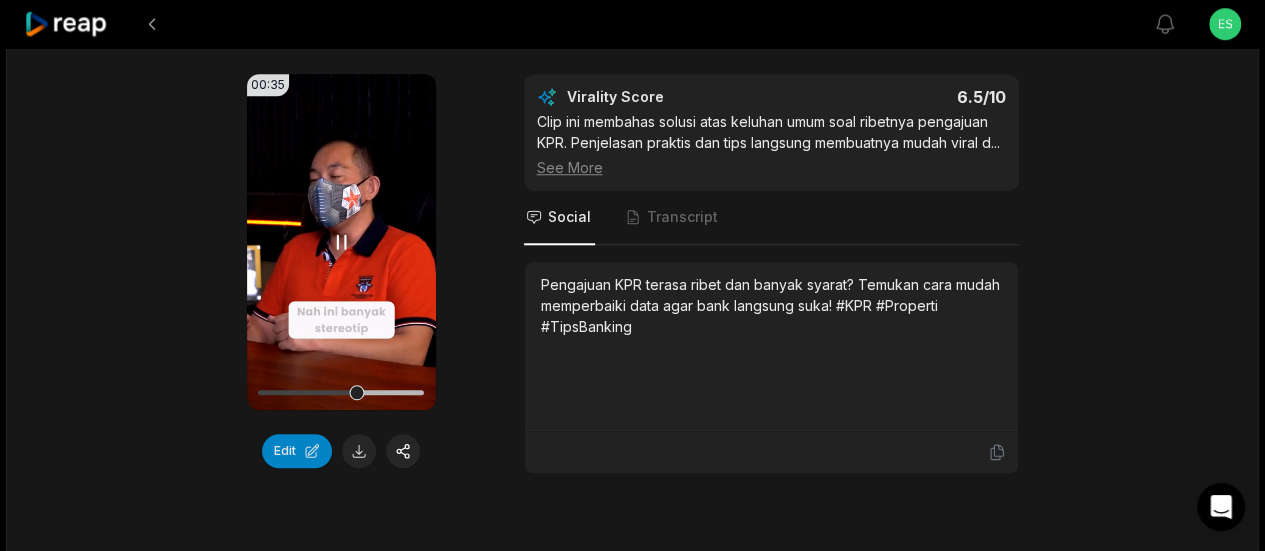 click 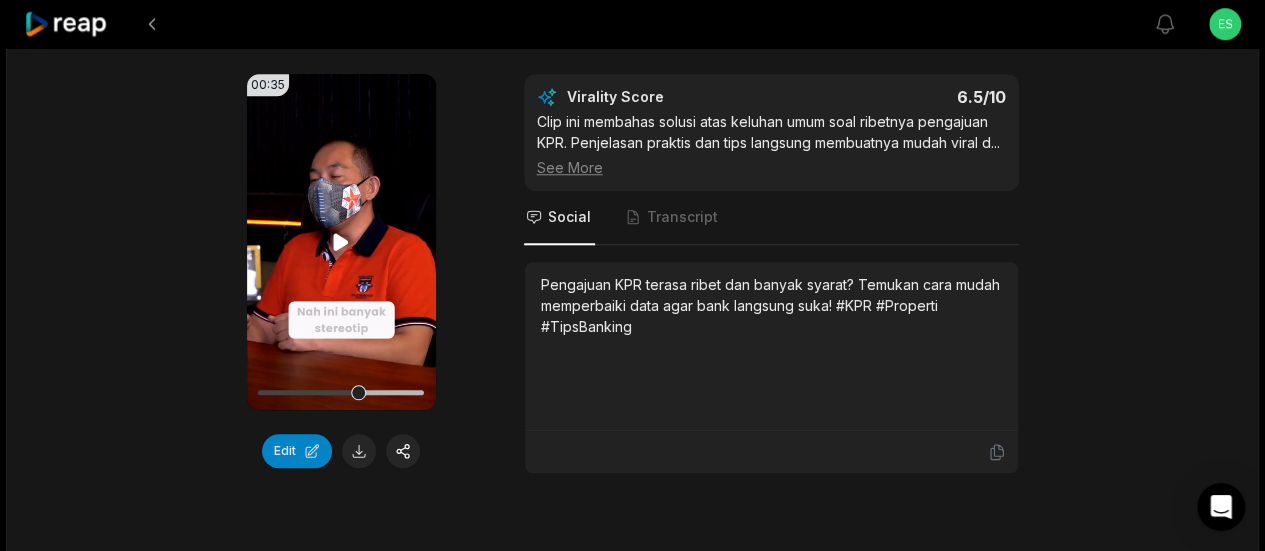 click 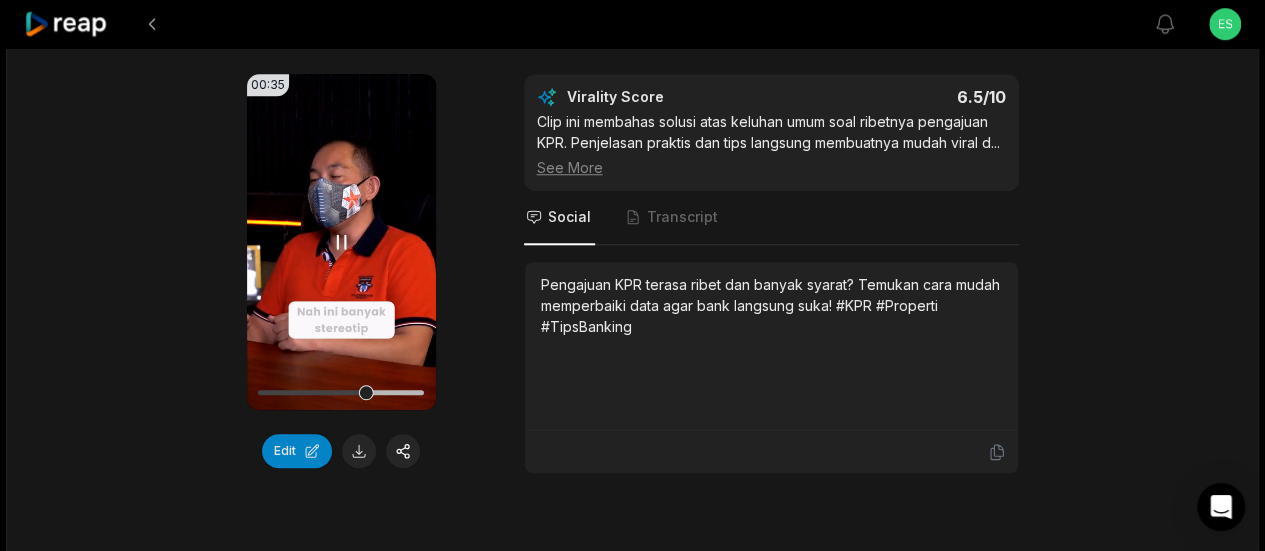 click 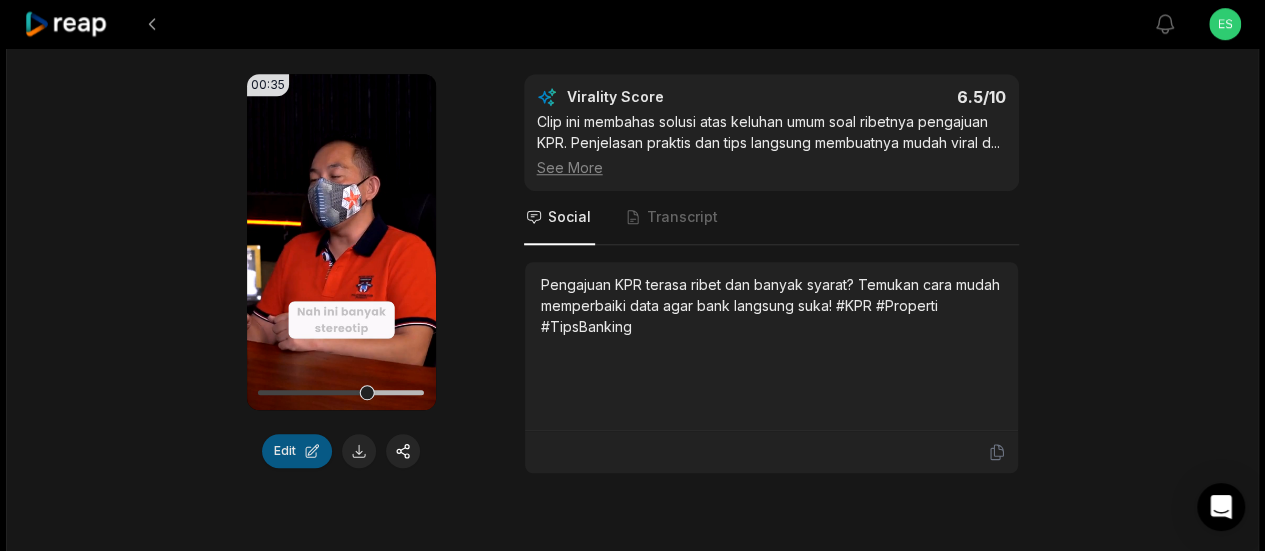 click on "Edit" at bounding box center (297, 451) 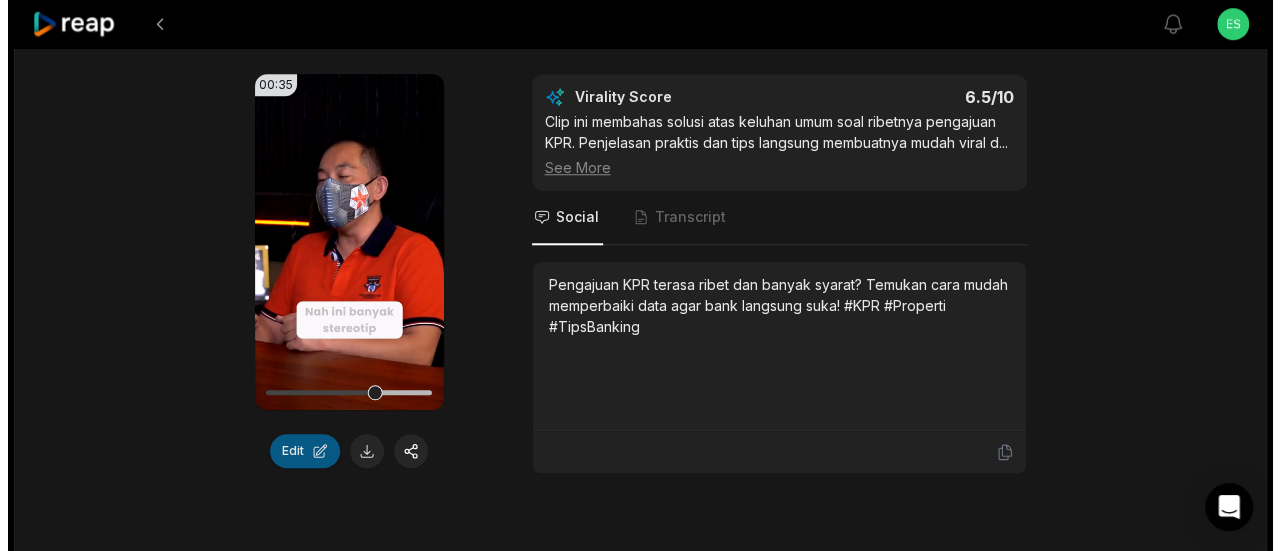 scroll, scrollTop: 0, scrollLeft: 0, axis: both 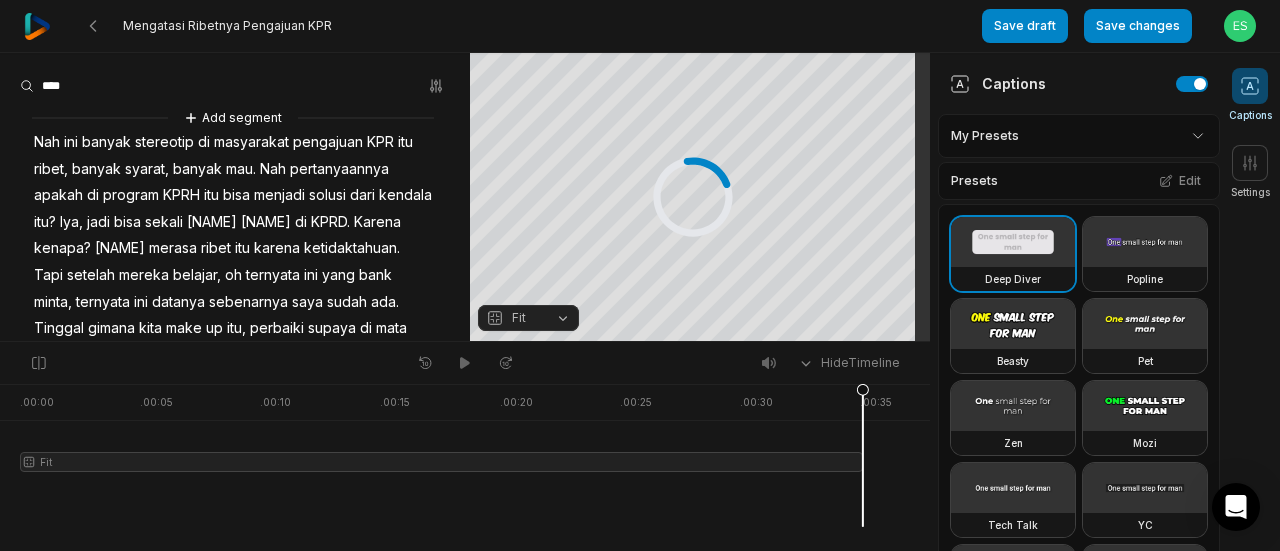 click on "KPRH" at bounding box center (181, 195) 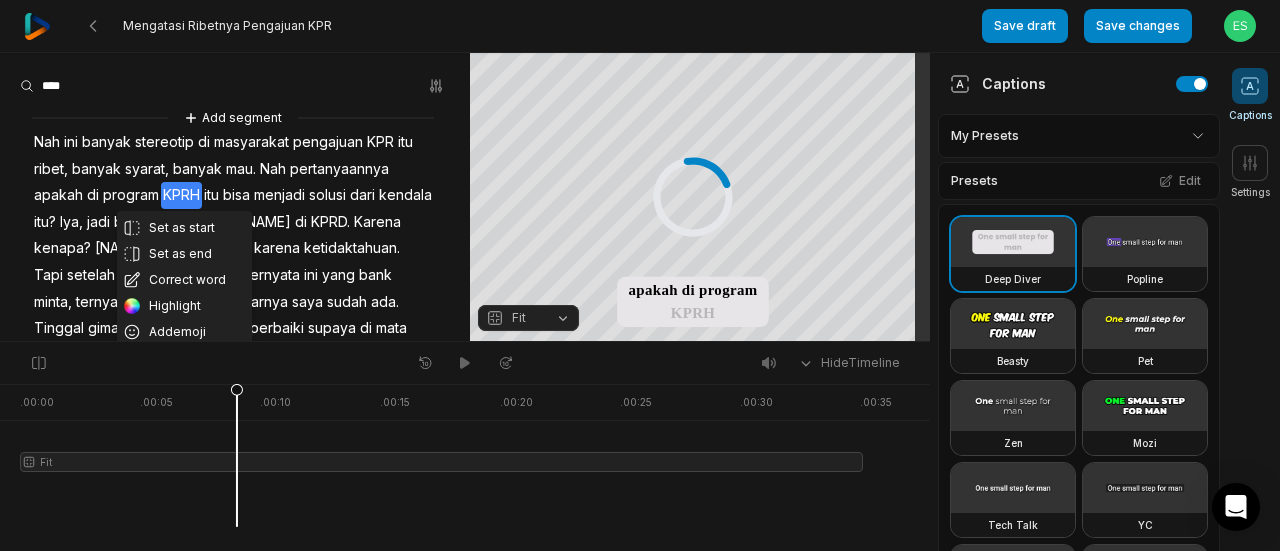 click on "KPRH" at bounding box center (181, 195) 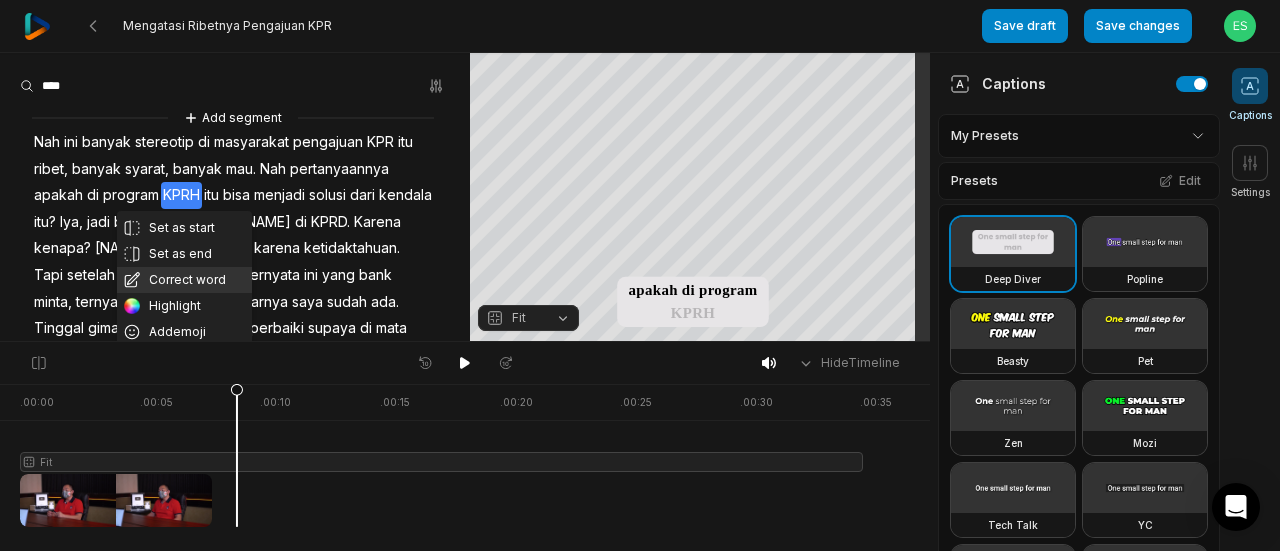 click on "Correct word" at bounding box center (184, 280) 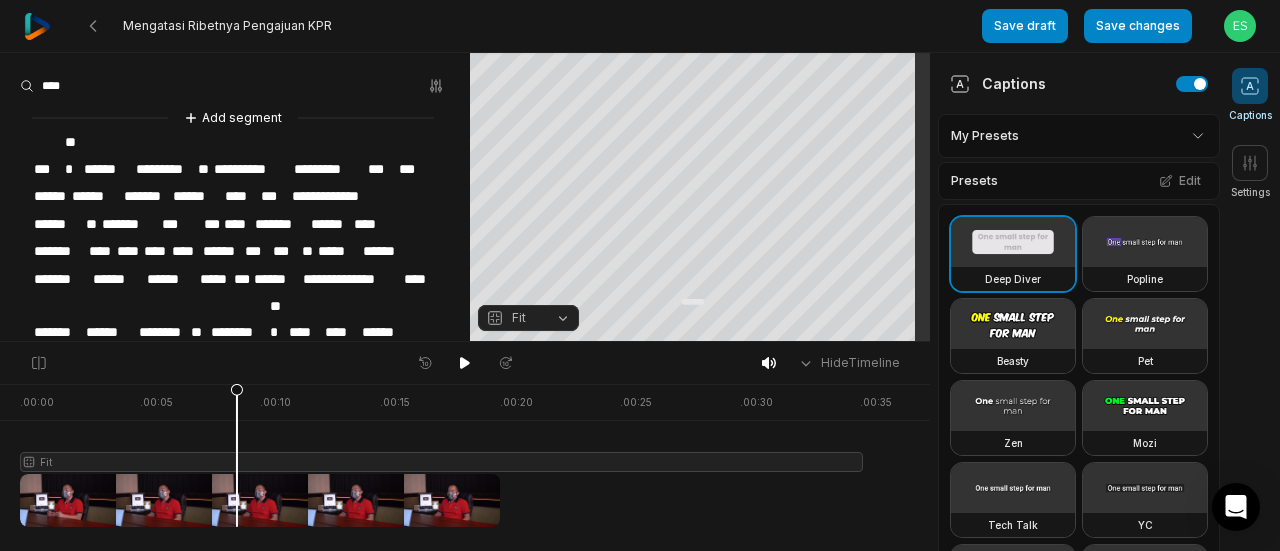 type 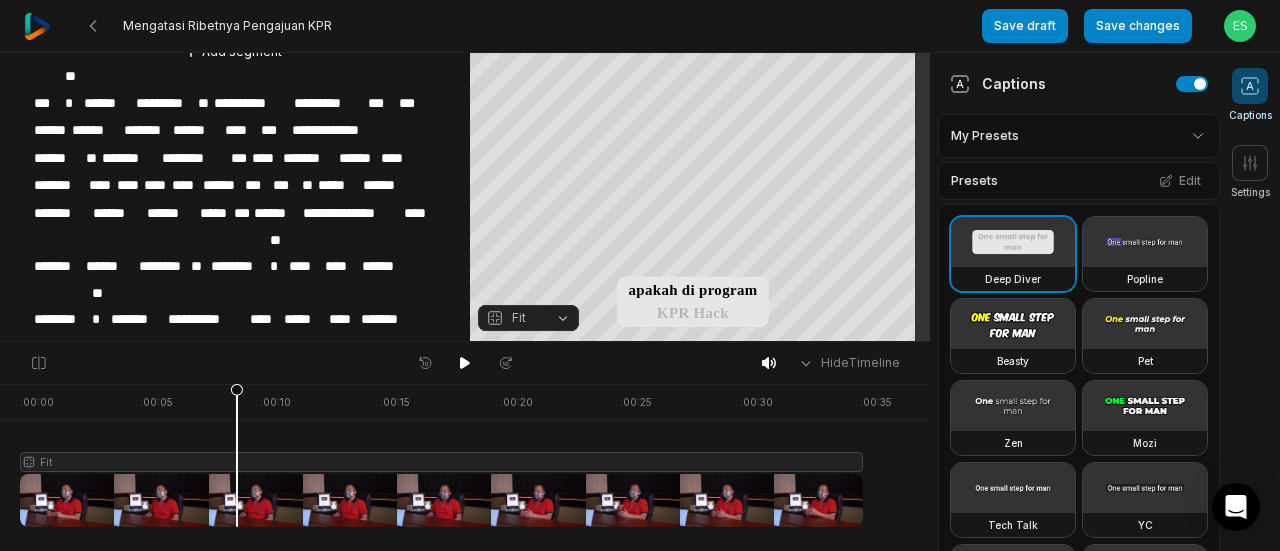 scroll, scrollTop: 0, scrollLeft: 0, axis: both 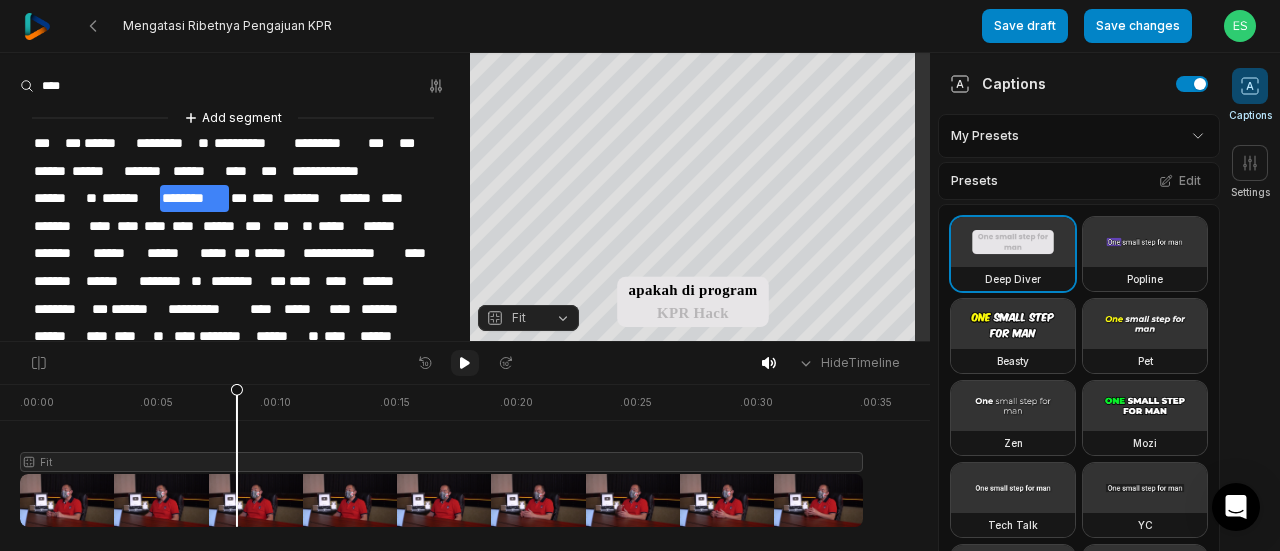 click at bounding box center (465, 363) 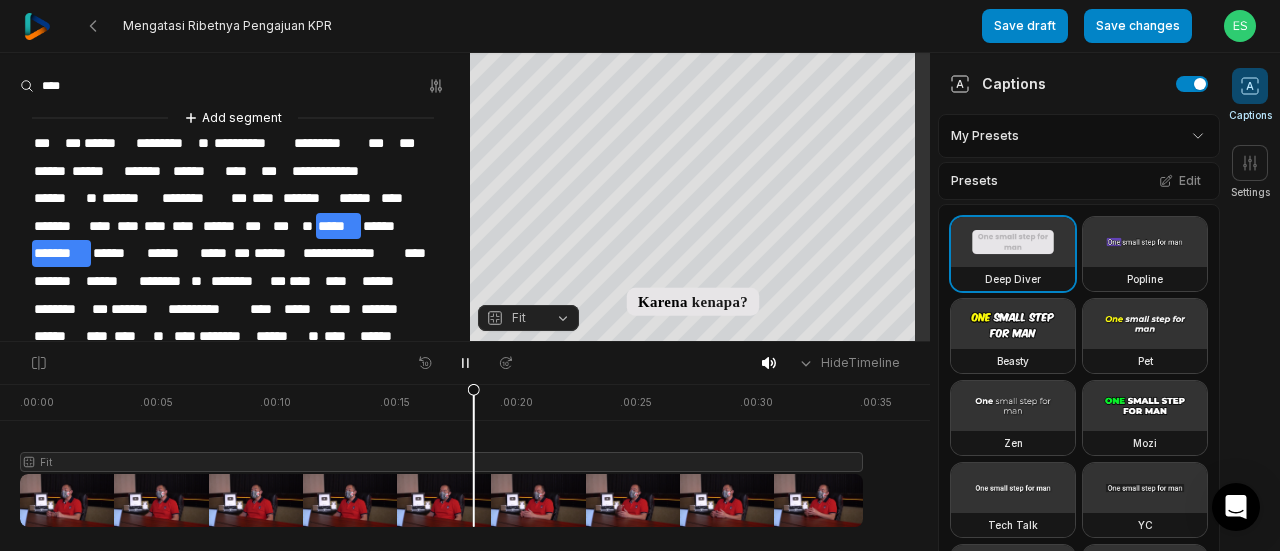 click on "*****" at bounding box center [338, 226] 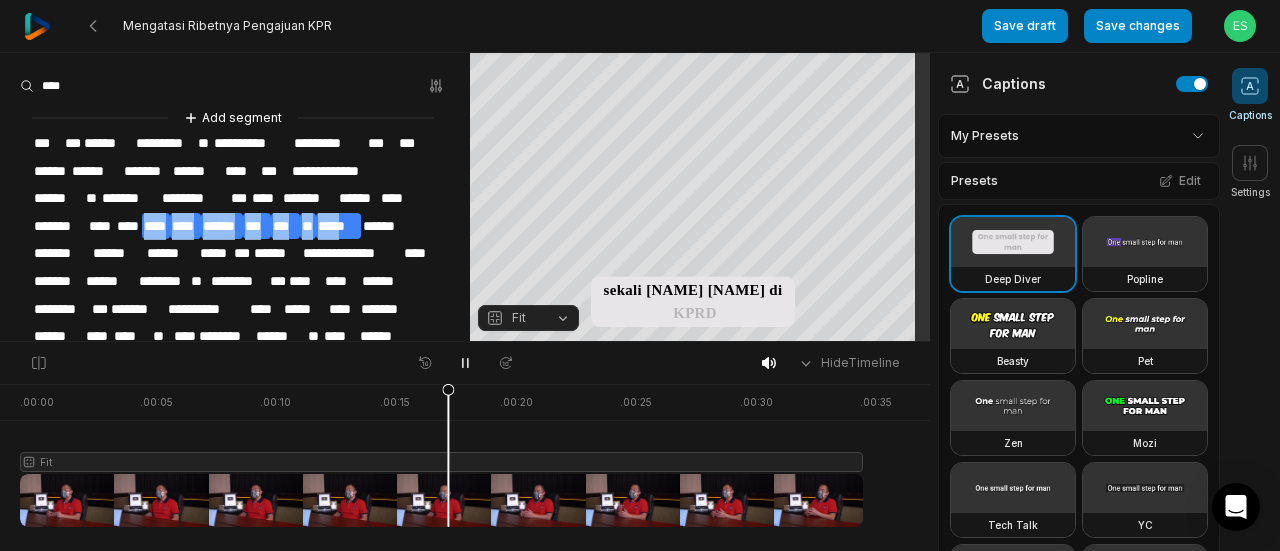 click on "*****" at bounding box center [338, 226] 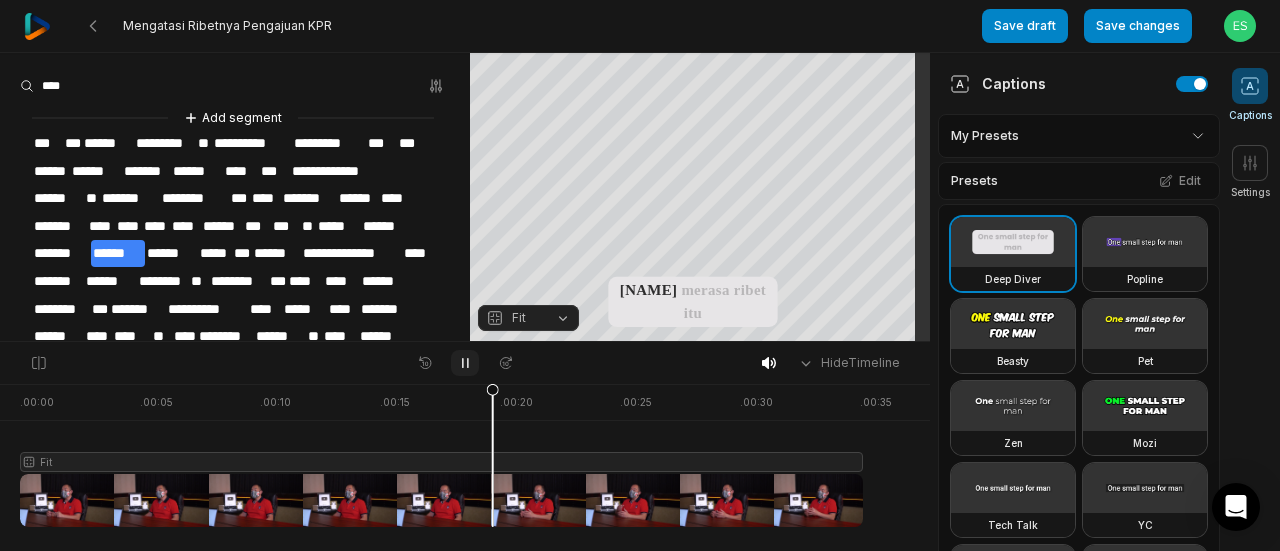 drag, startPoint x: 470, startPoint y: 369, endPoint x: 456, endPoint y: 355, distance: 19.79899 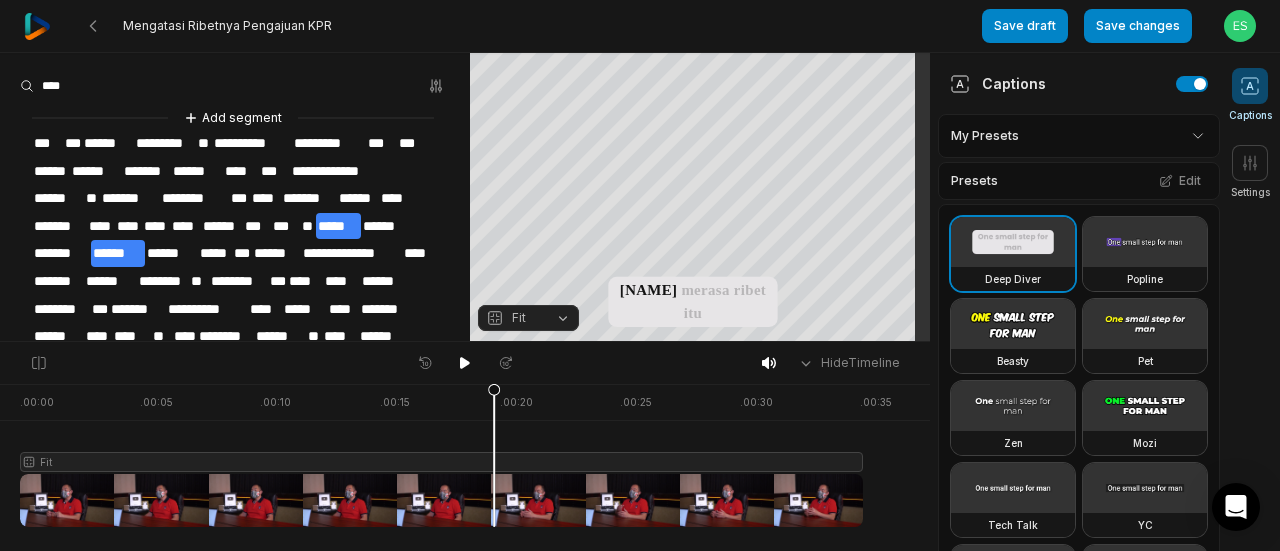 click on "*****" at bounding box center [338, 226] 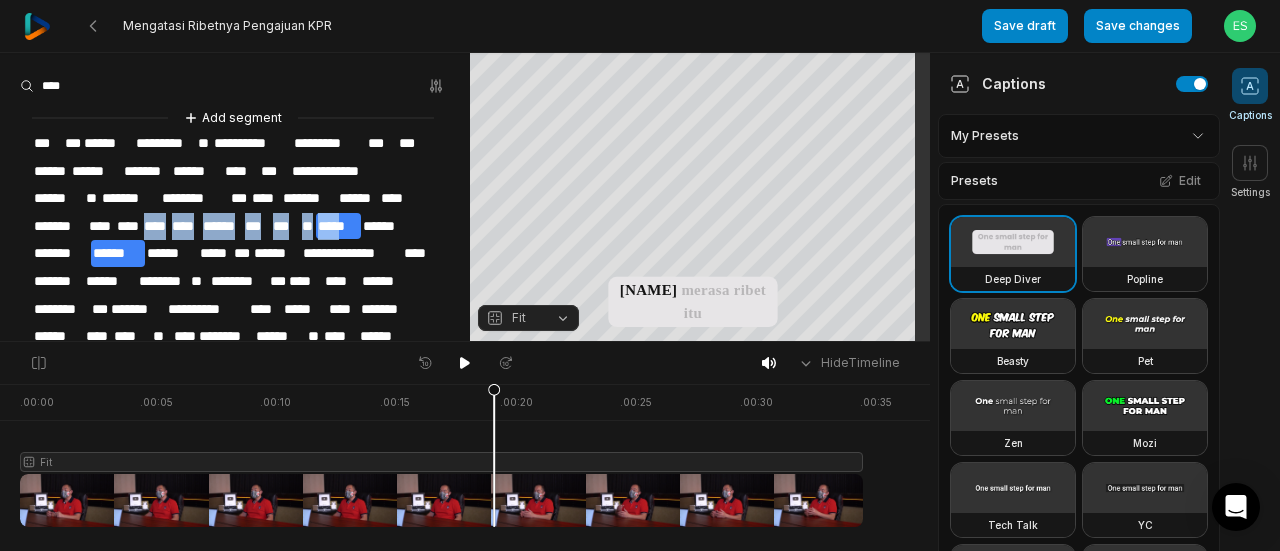 click on "*****" at bounding box center [338, 226] 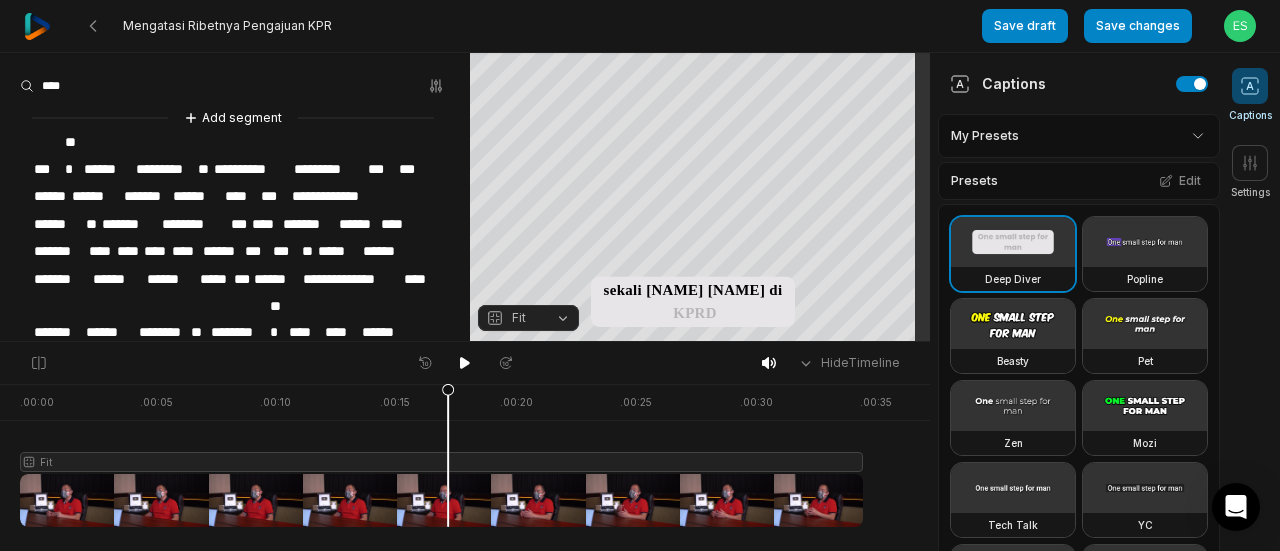 click on "*****" at bounding box center [338, 251] 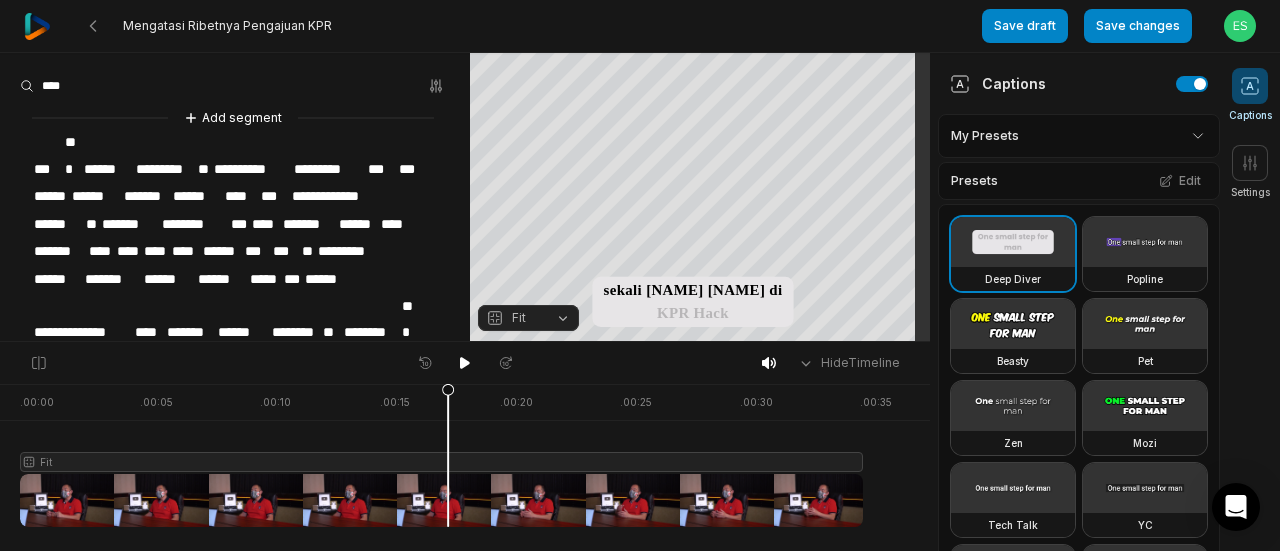 scroll, scrollTop: 66, scrollLeft: 0, axis: vertical 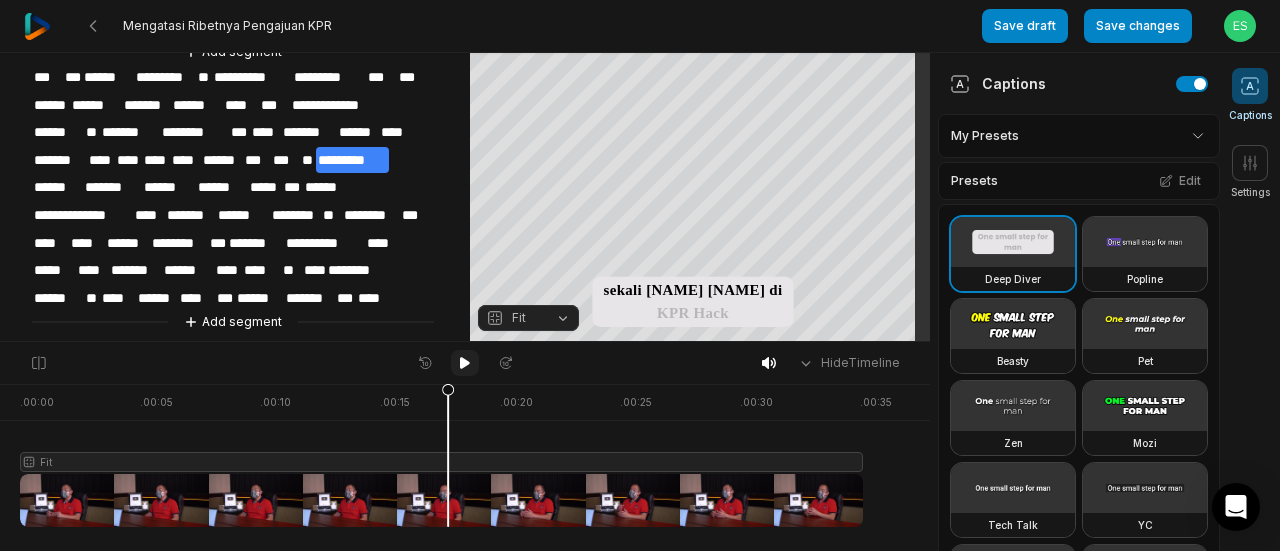 click 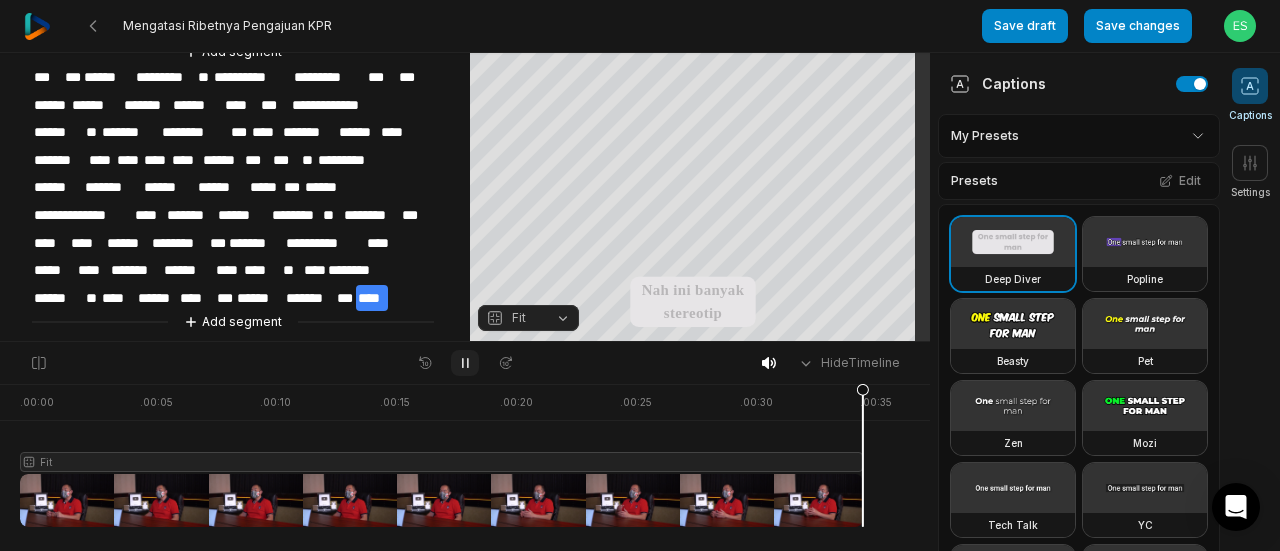 click 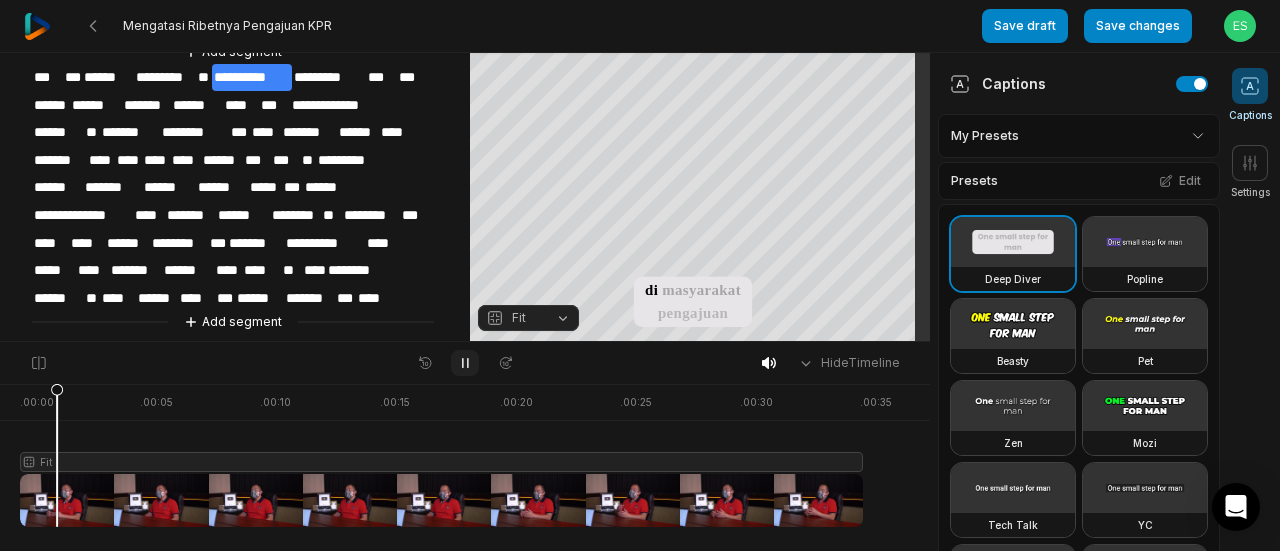 click 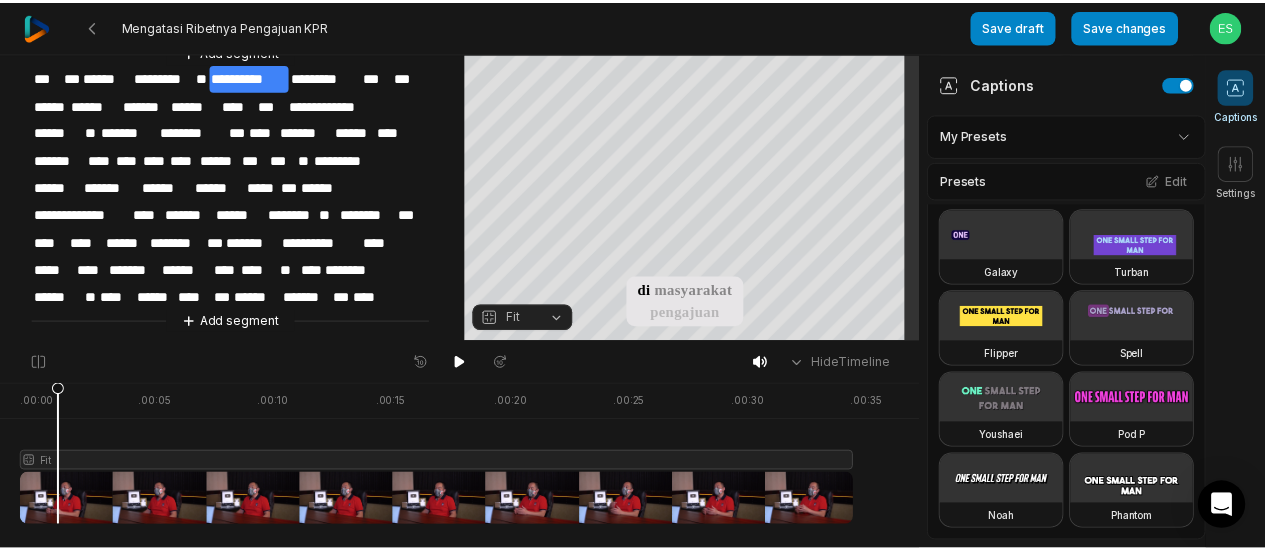 scroll, scrollTop: 600, scrollLeft: 0, axis: vertical 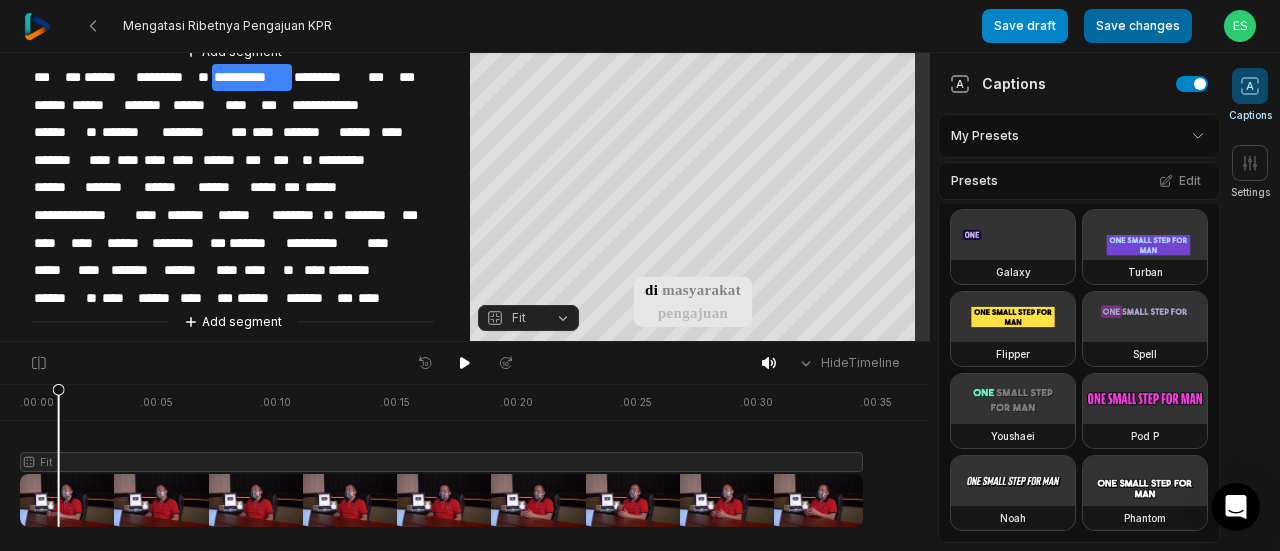 click on "Save changes" at bounding box center (1138, 26) 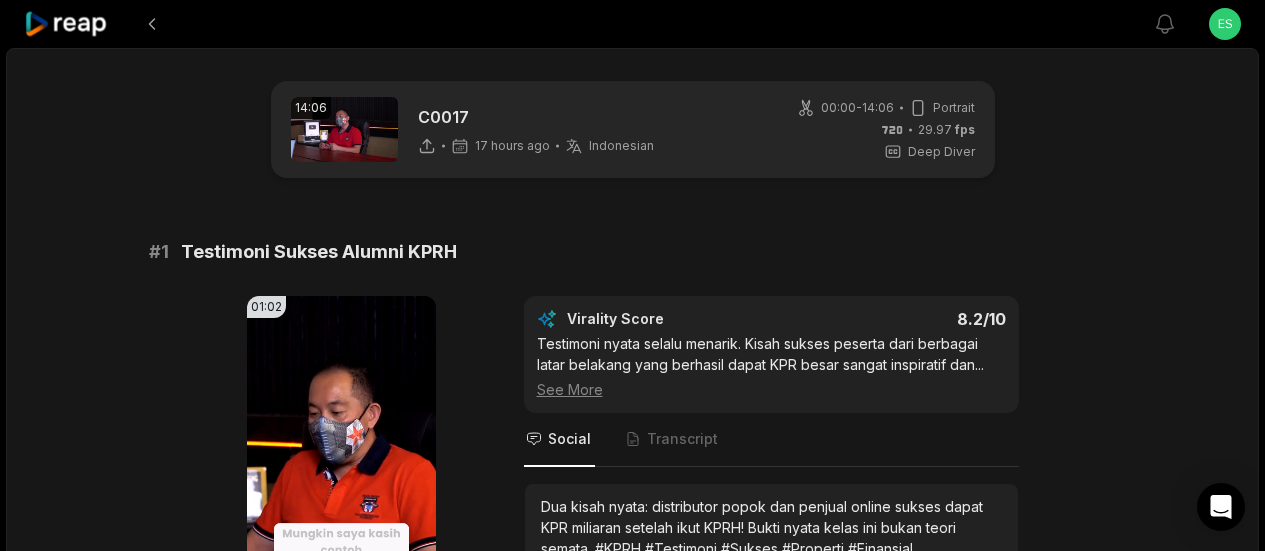 scroll, scrollTop: 900, scrollLeft: 0, axis: vertical 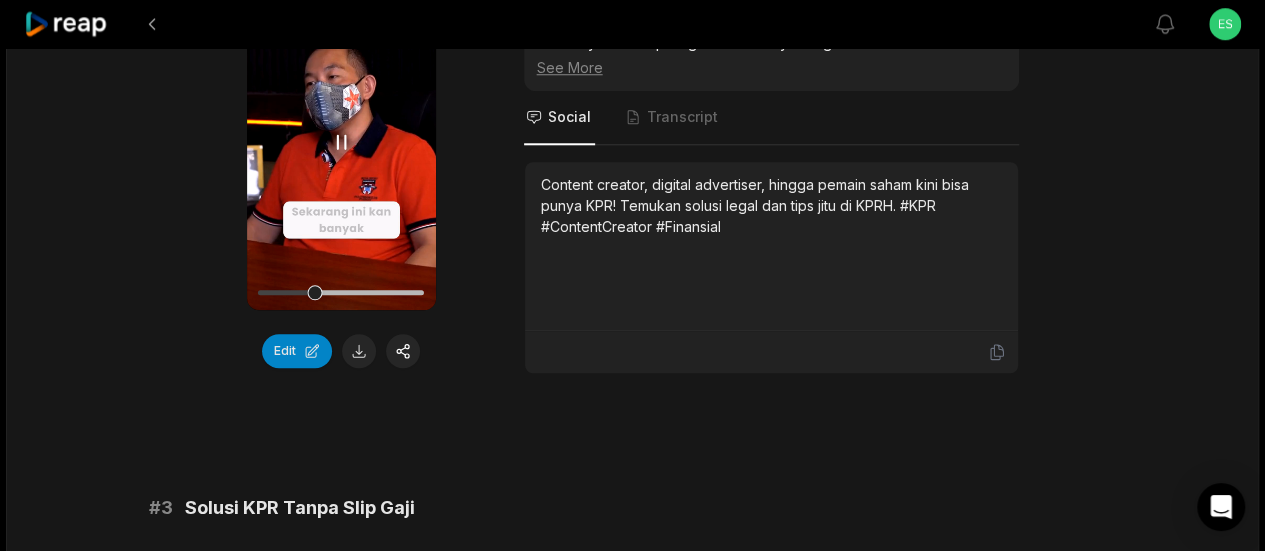 click 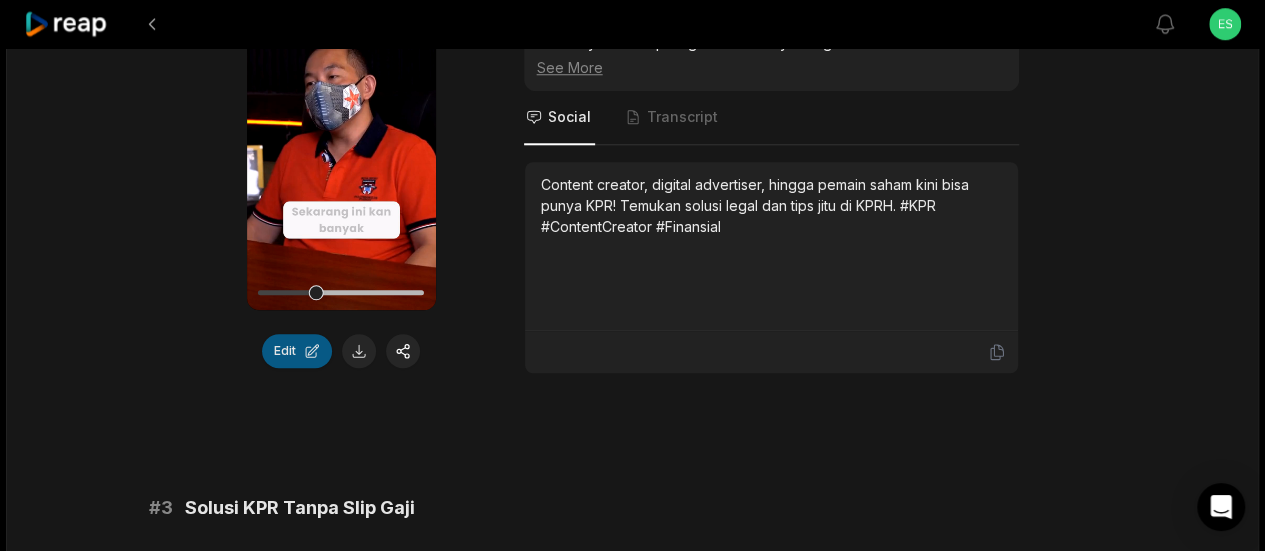 click on "Edit" at bounding box center [297, 351] 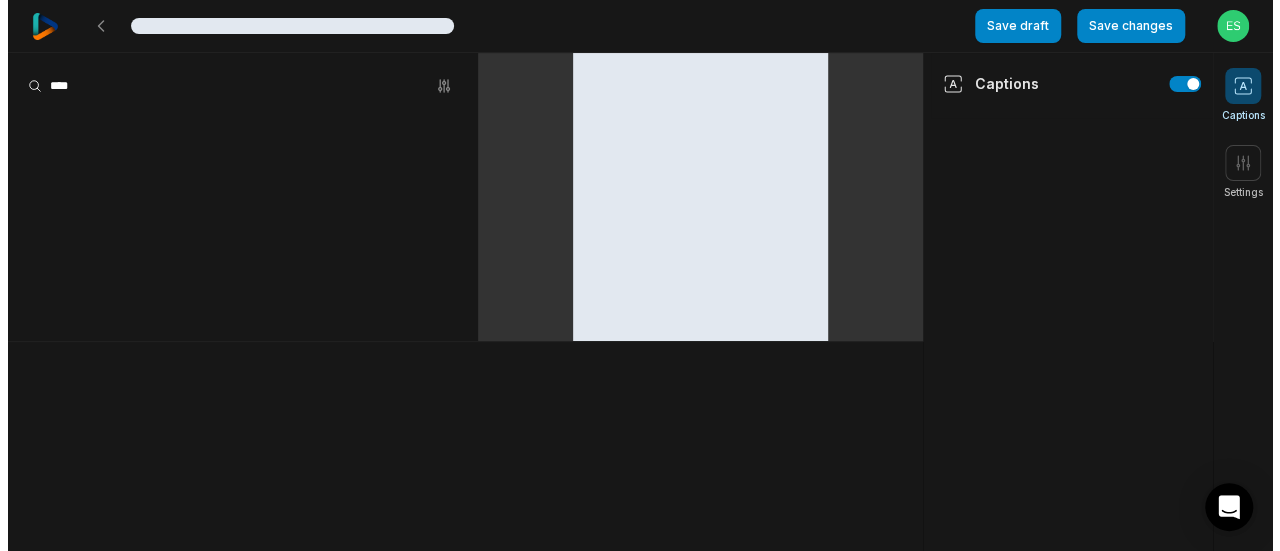 scroll, scrollTop: 0, scrollLeft: 0, axis: both 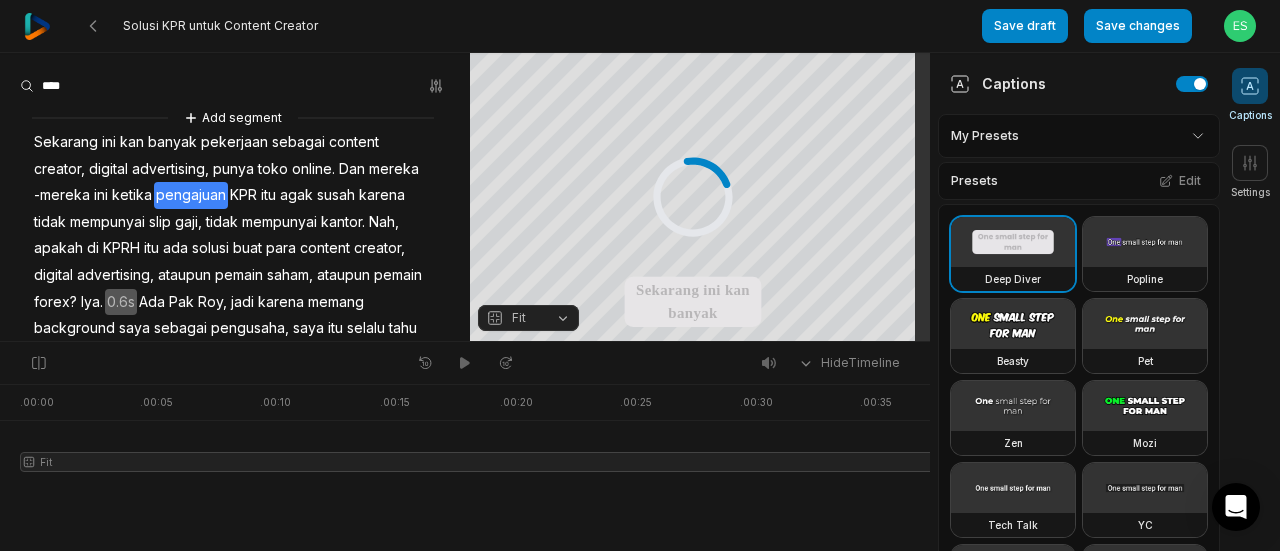 click on "pengajuan" at bounding box center [191, 195] 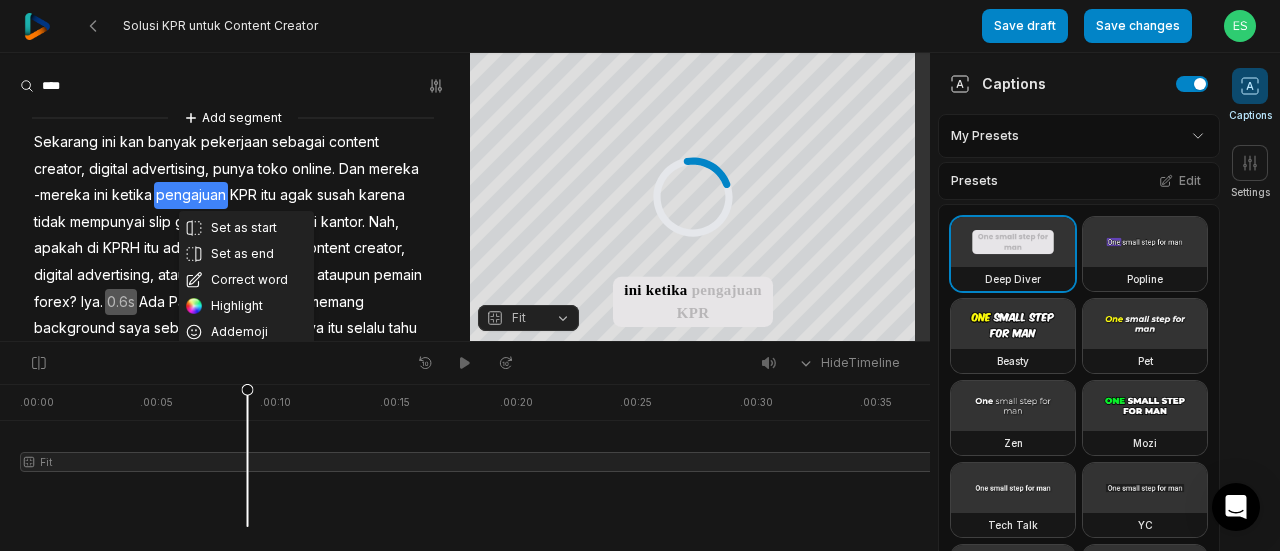click on "-mereka" at bounding box center (62, 195) 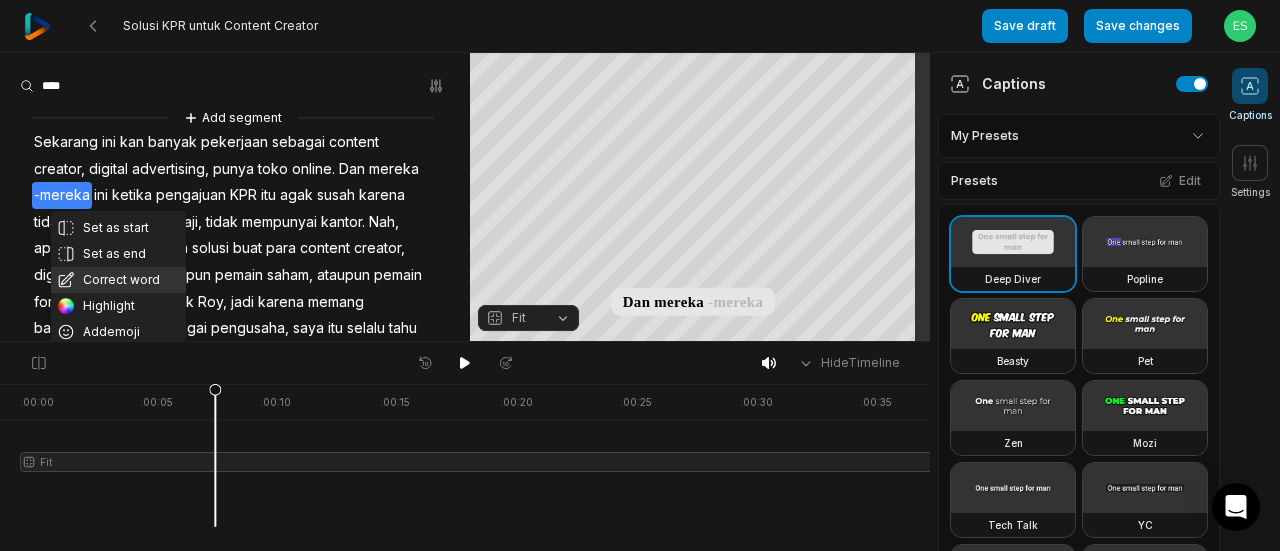 click on "Correct word" at bounding box center [118, 280] 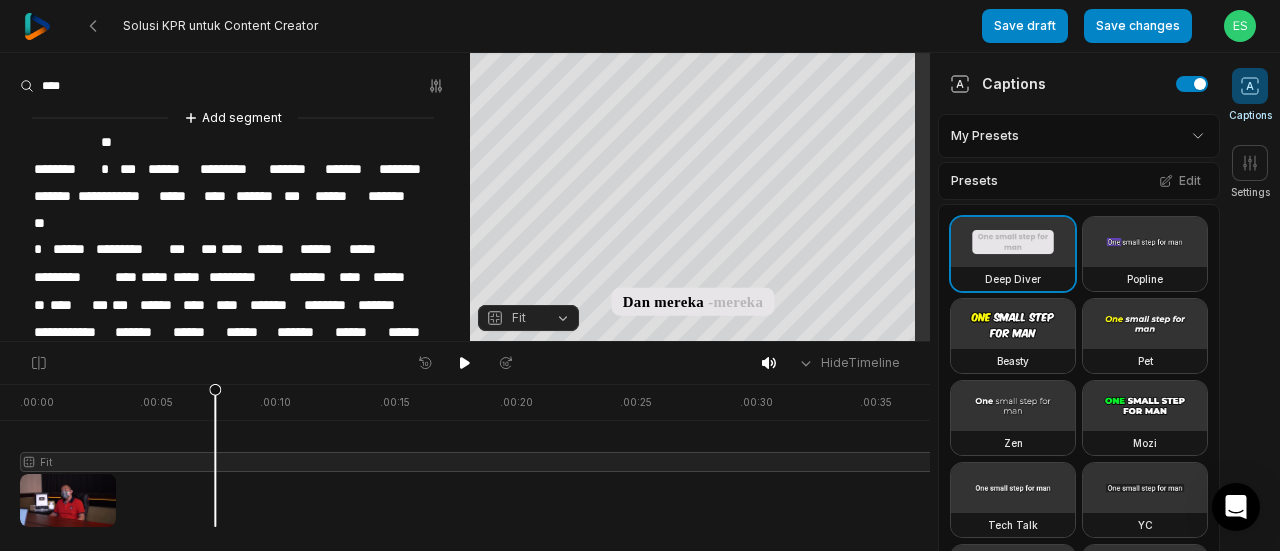 type 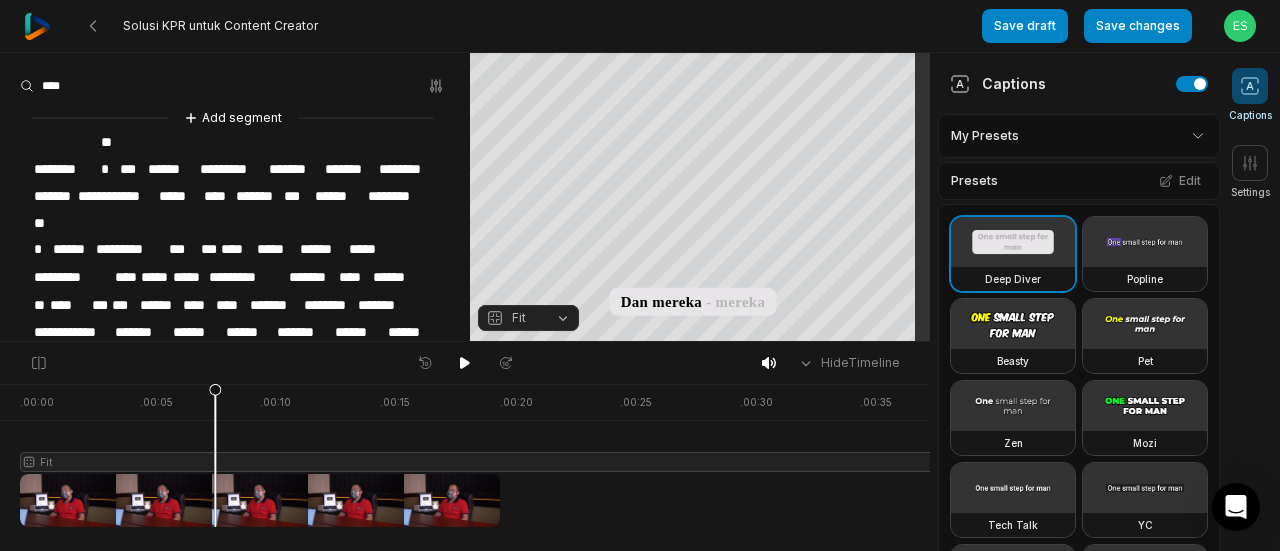 click on "****" at bounding box center [69, 305] 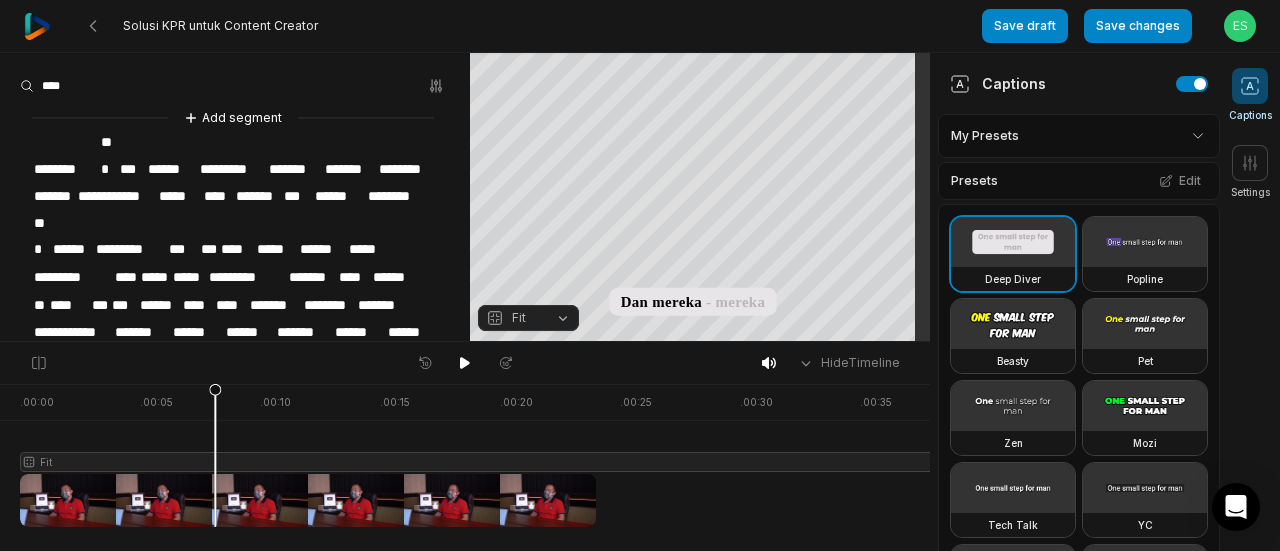 click on "****" at bounding box center (69, 305) 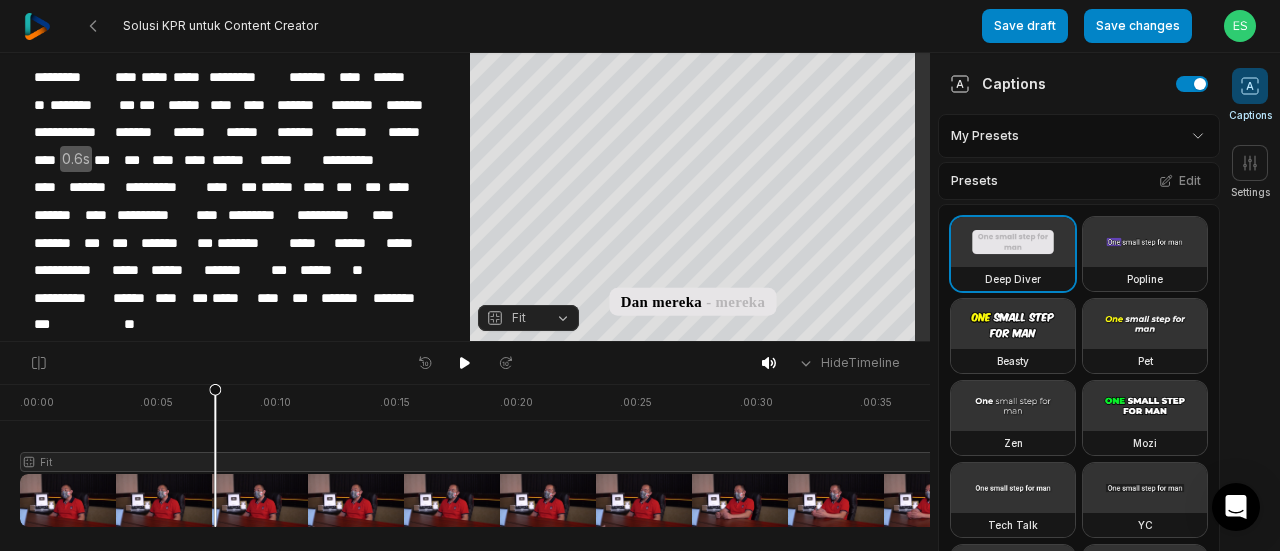 scroll, scrollTop: 279, scrollLeft: 0, axis: vertical 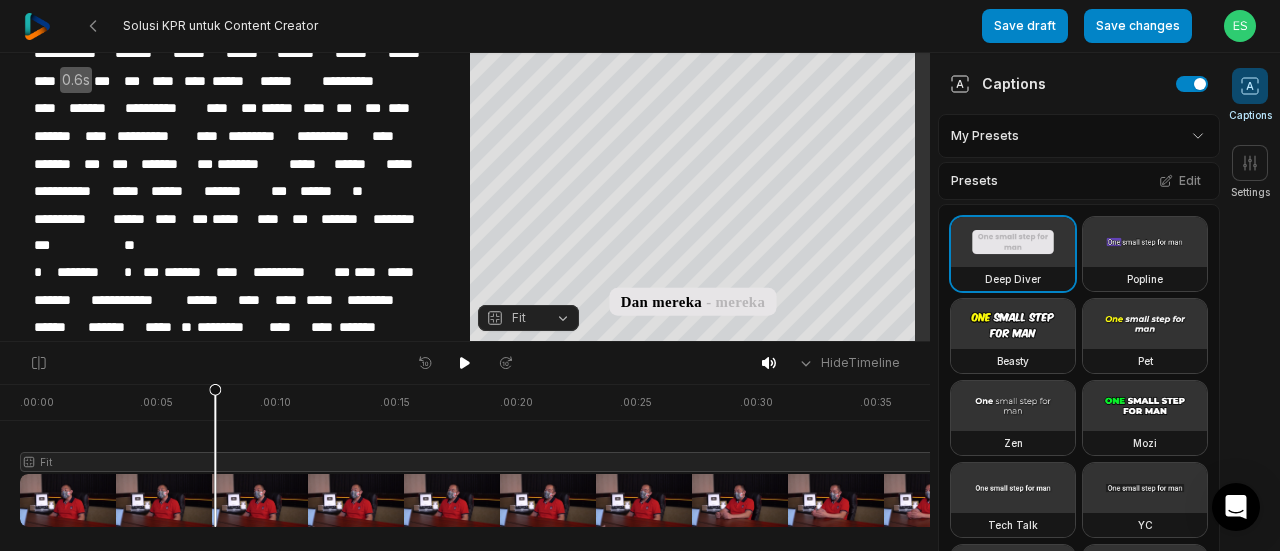 click on "****" at bounding box center [288, 327] 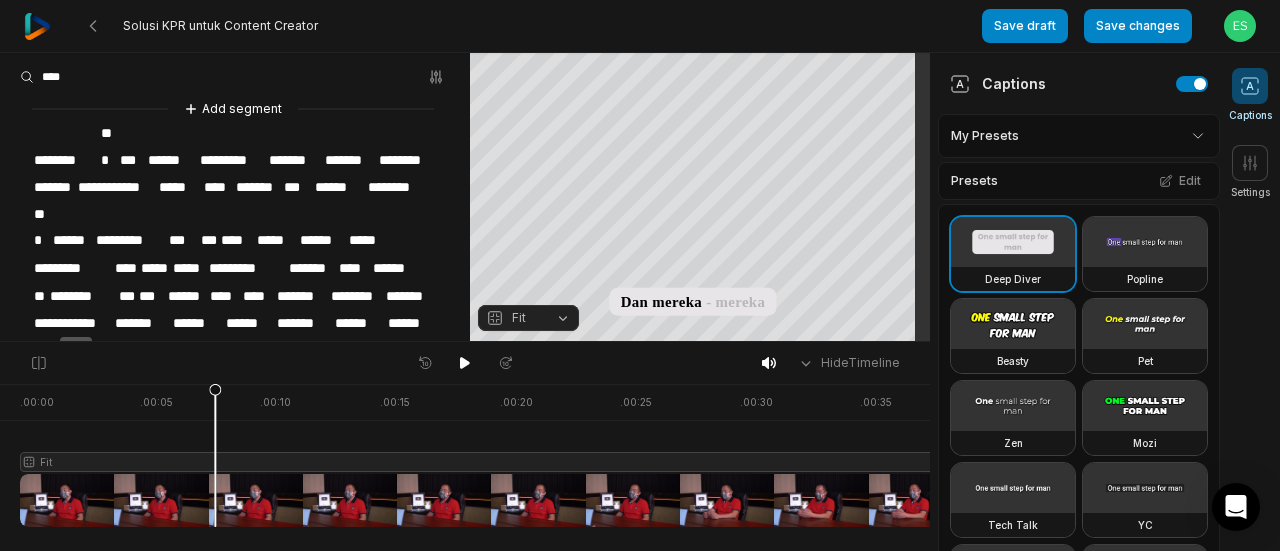 scroll, scrollTop: 0, scrollLeft: 0, axis: both 